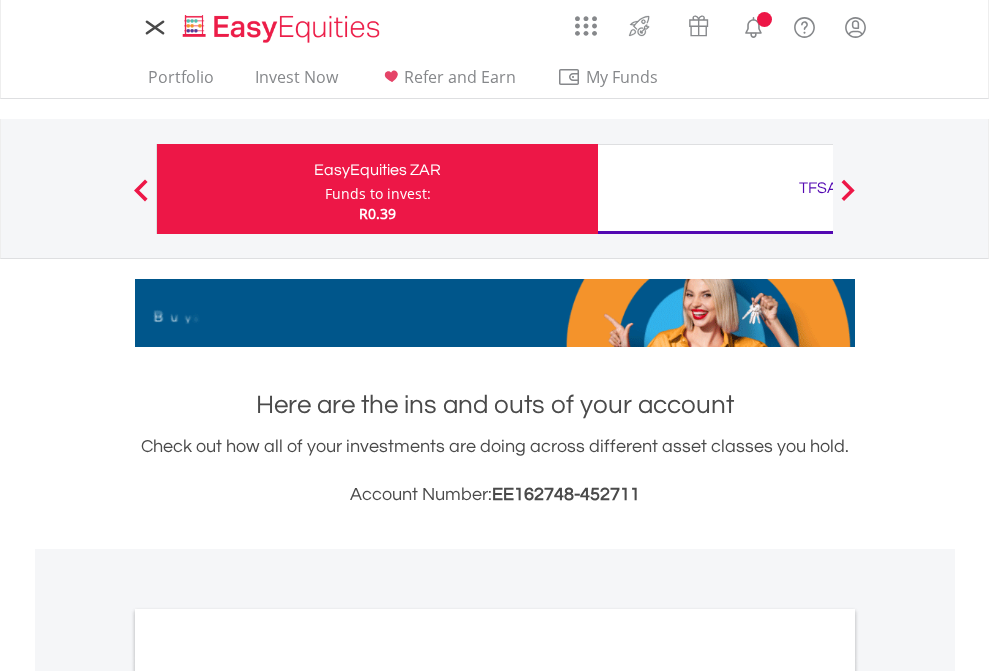 scroll, scrollTop: 0, scrollLeft: 0, axis: both 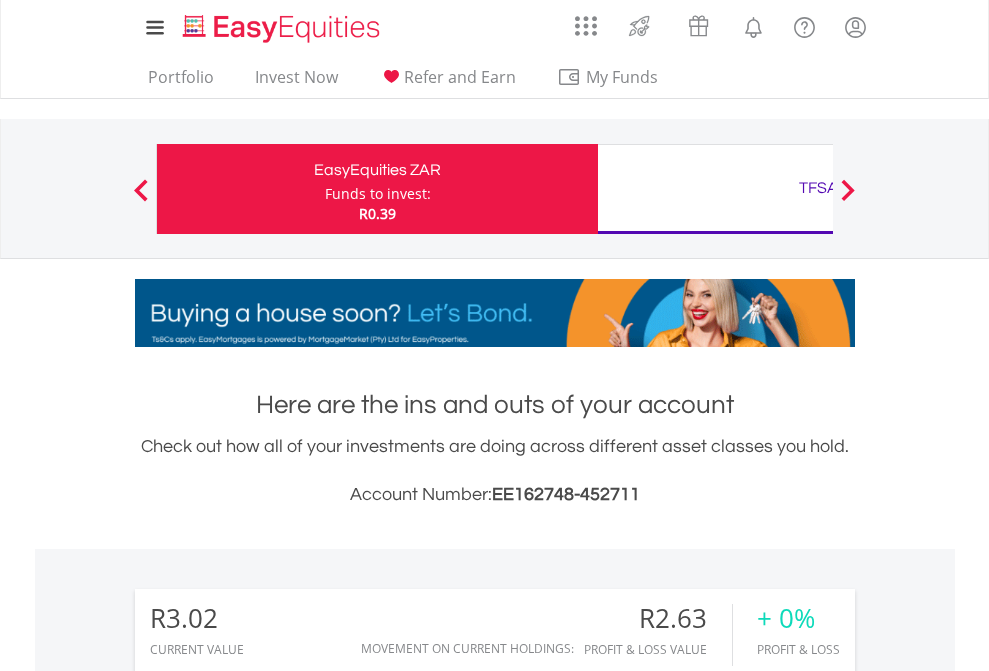 click on "Funds to invest:" at bounding box center [378, 194] 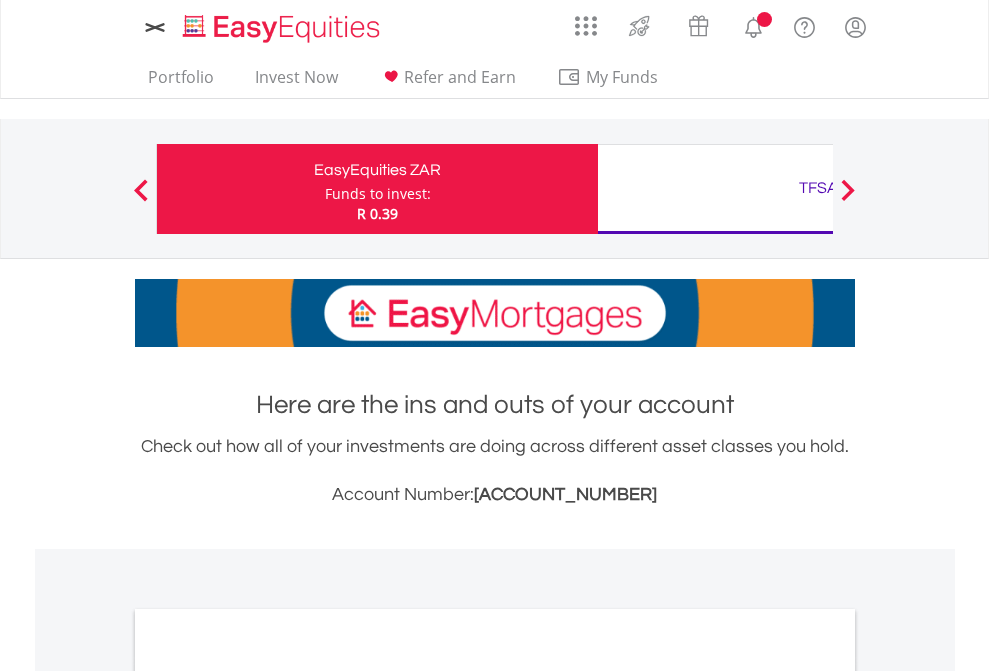 scroll, scrollTop: 0, scrollLeft: 0, axis: both 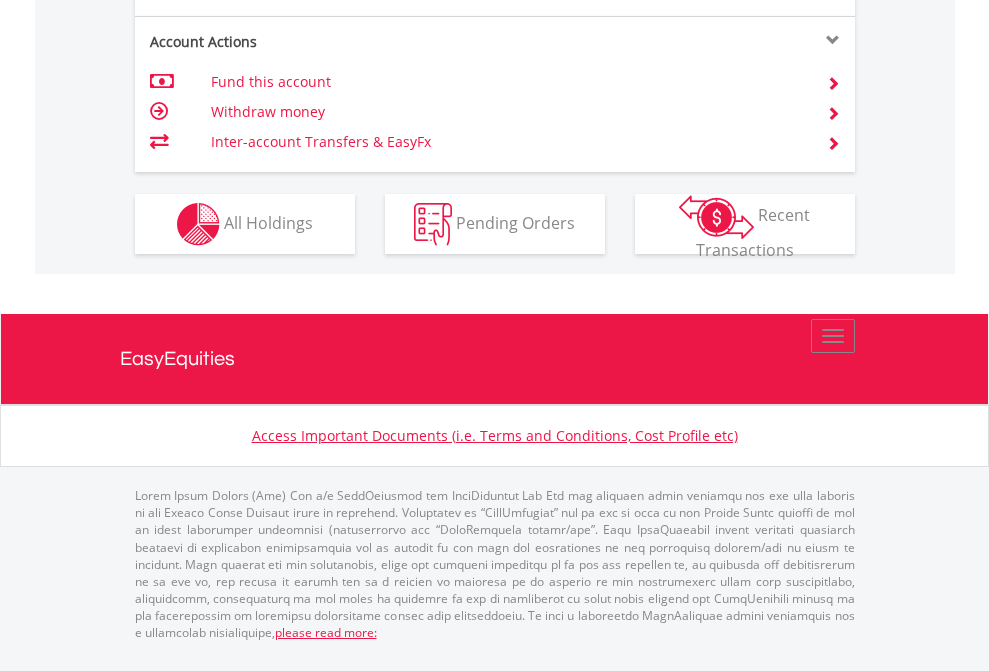 click on "Investment types" at bounding box center [706, -337] 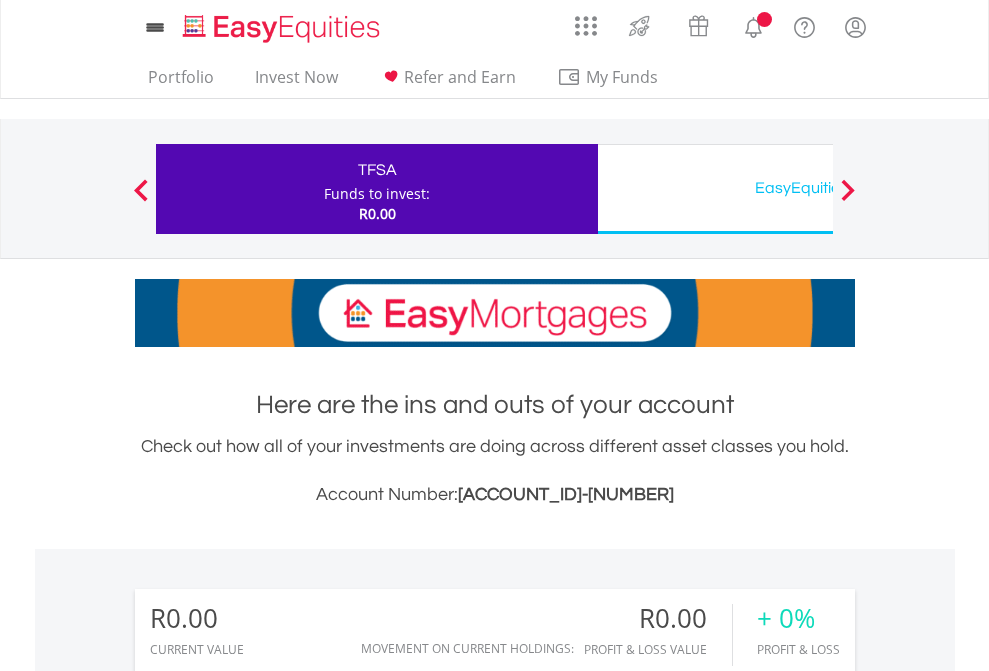 scroll, scrollTop: 0, scrollLeft: 0, axis: both 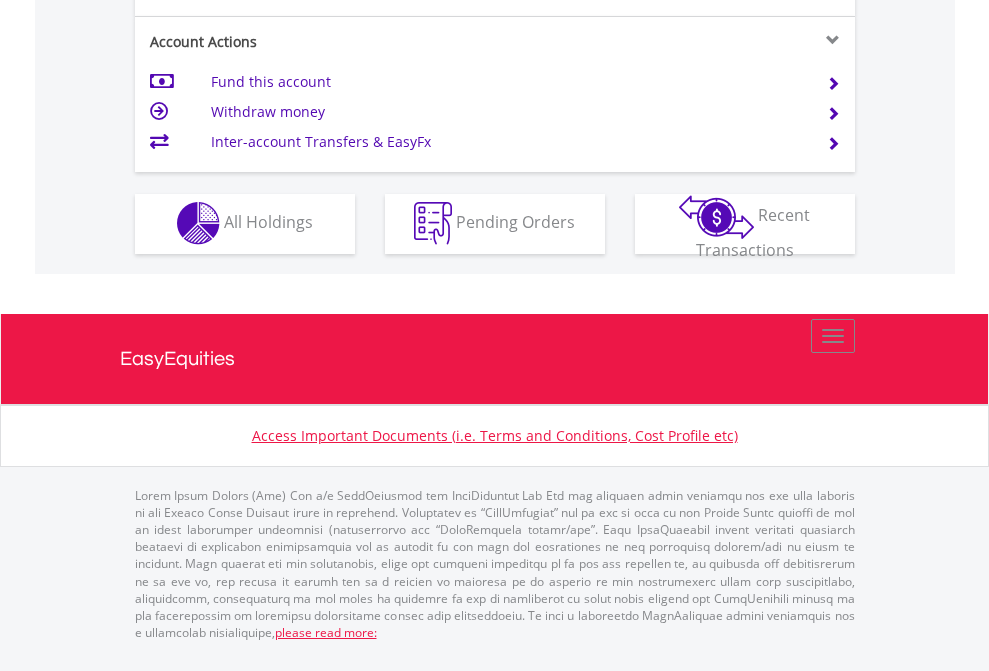 click on "Investment types" at bounding box center [706, -353] 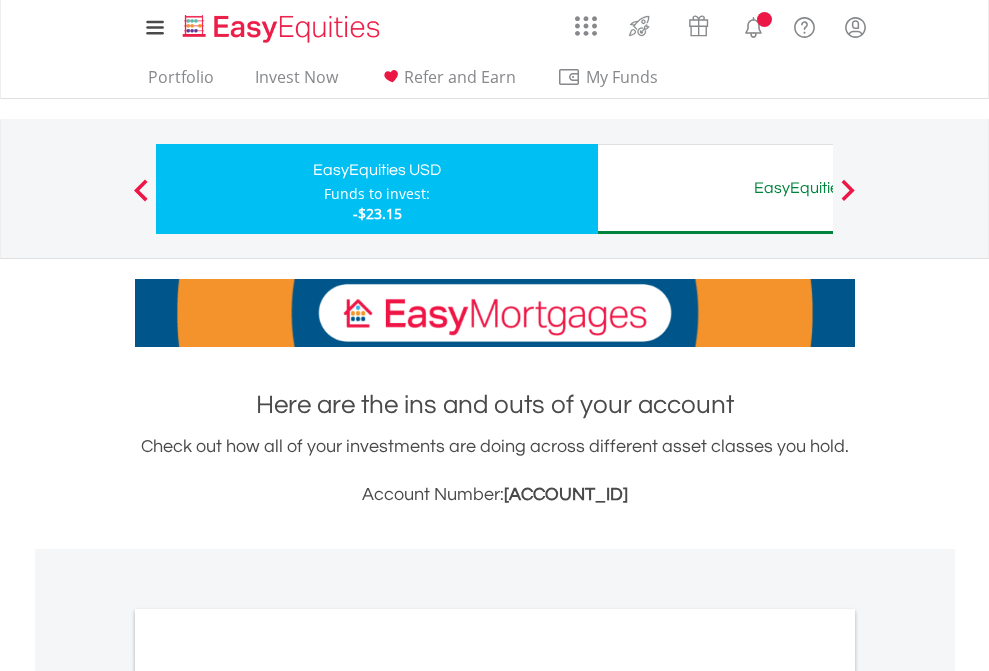 scroll, scrollTop: 0, scrollLeft: 0, axis: both 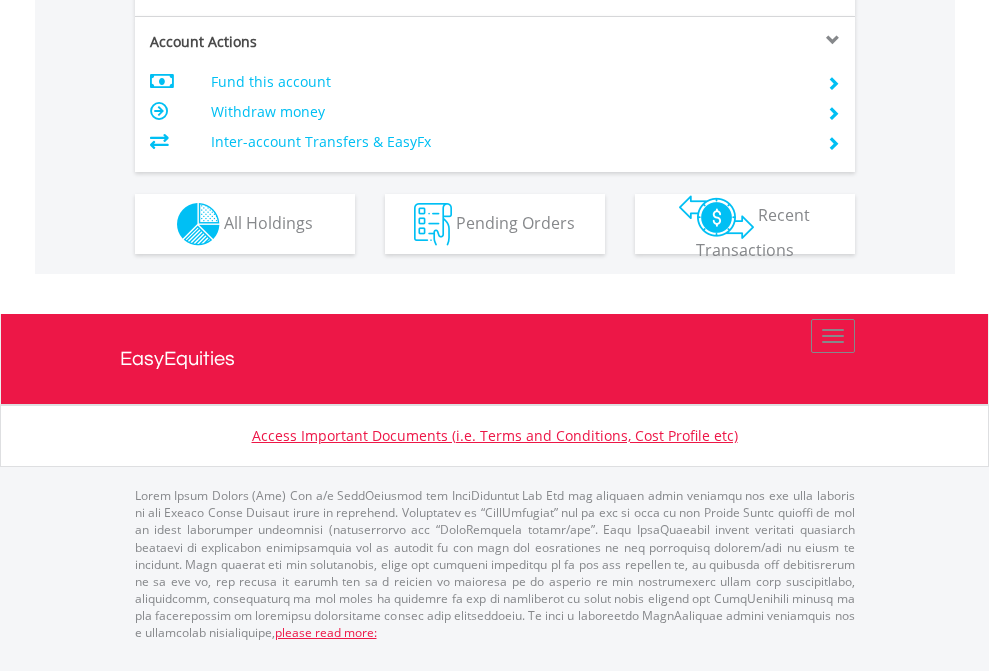 click on "Investment types" at bounding box center (706, -337) 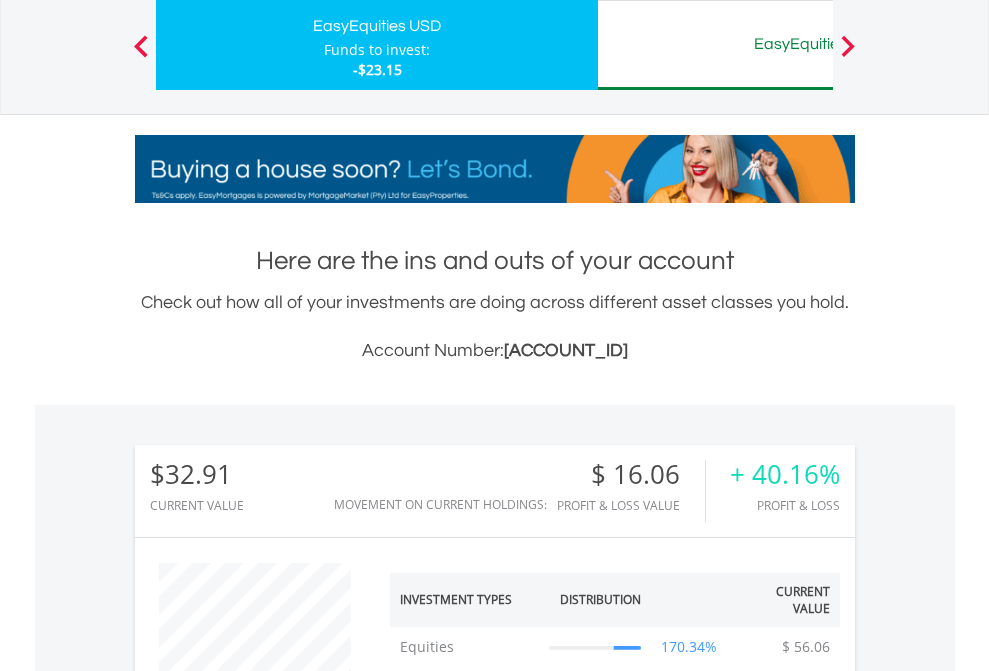 click on "EasyEquities AUD" at bounding box center [818, 44] 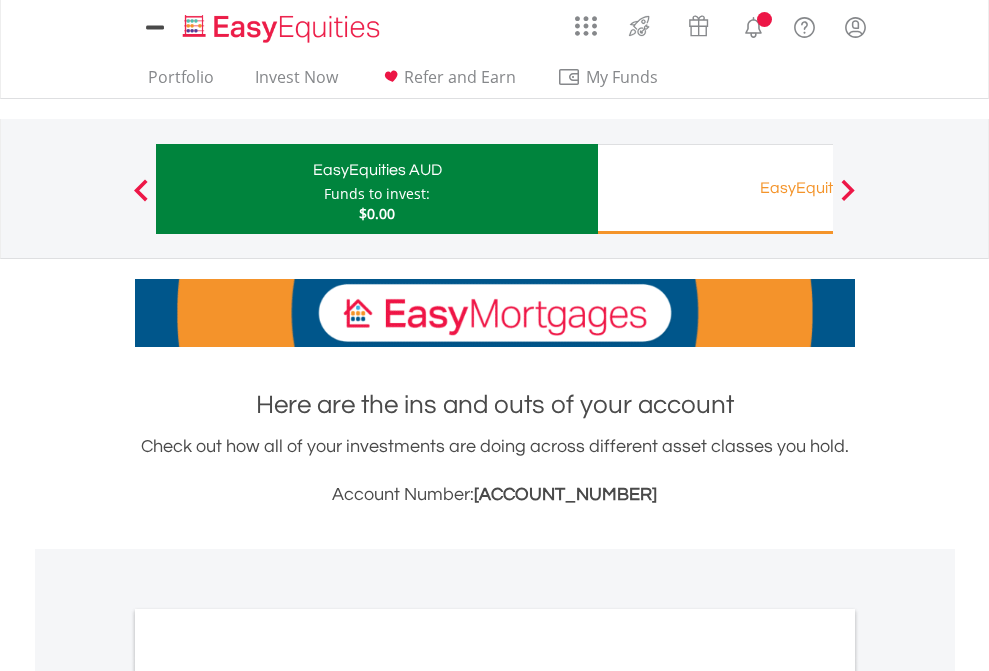 scroll, scrollTop: 0, scrollLeft: 0, axis: both 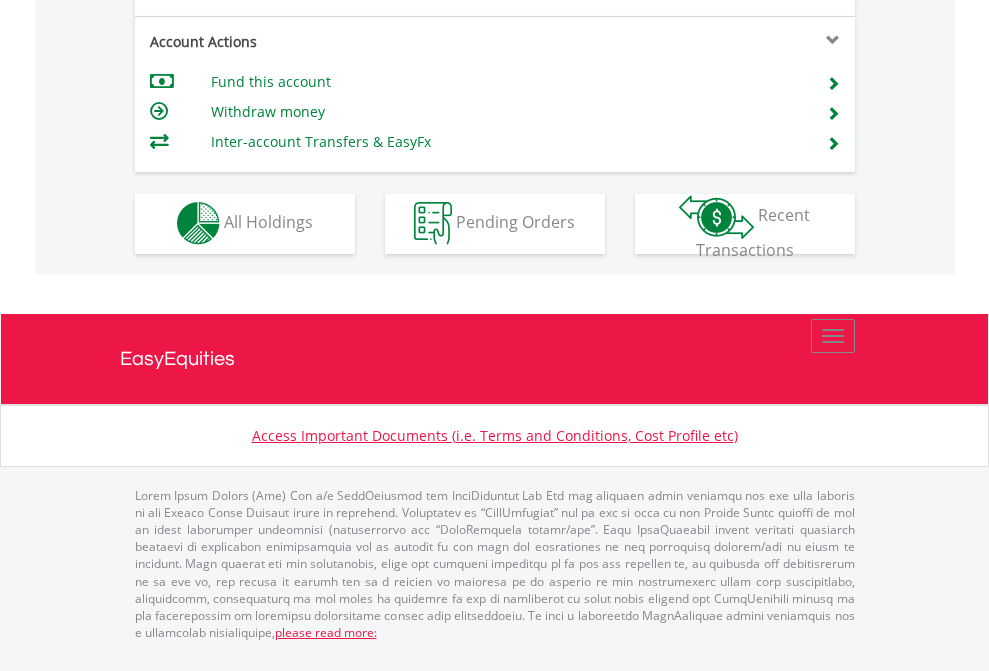 click on "Investment types" at bounding box center [706, -353] 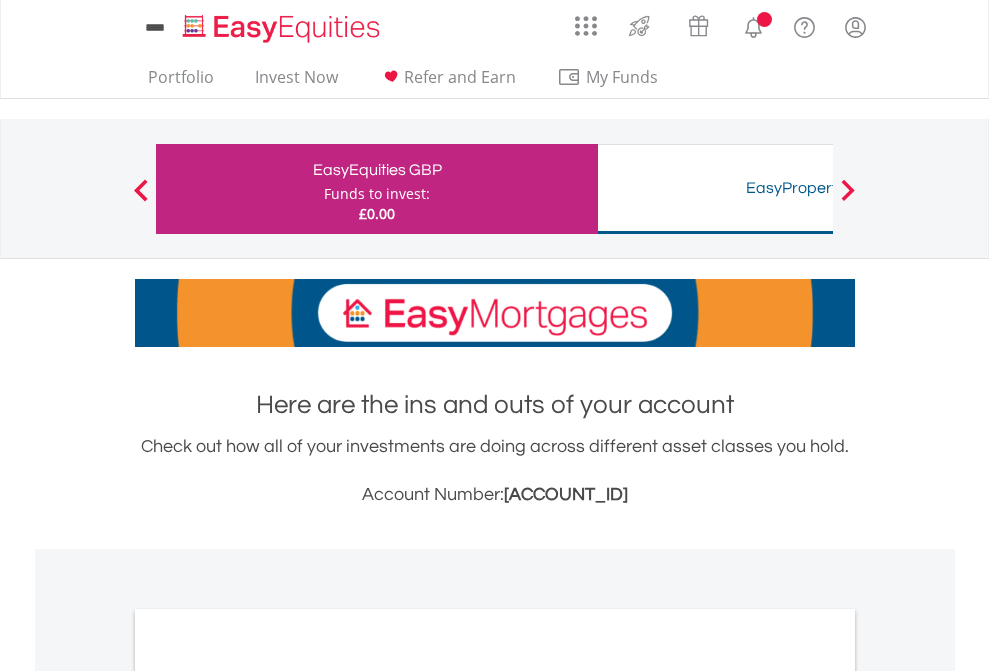 scroll, scrollTop: 0, scrollLeft: 0, axis: both 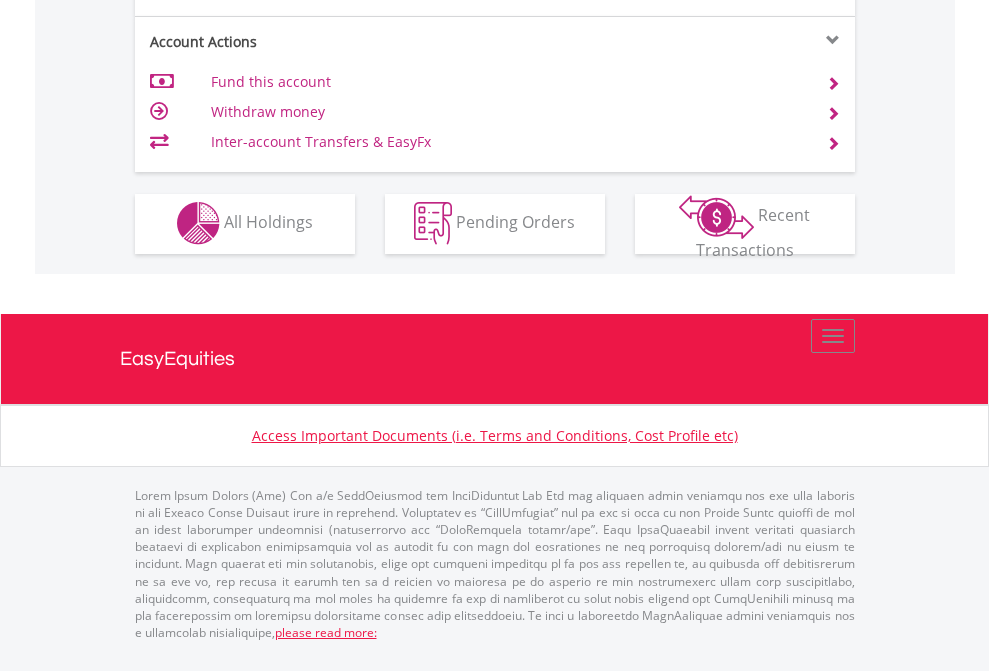 click on "Investment types" at bounding box center [706, -353] 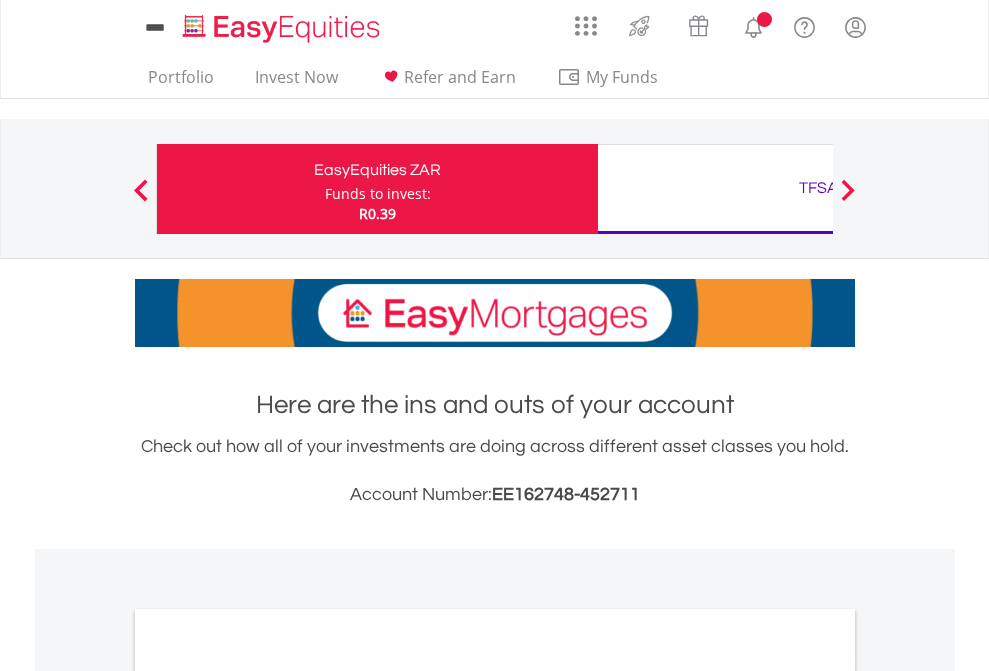 scroll, scrollTop: 0, scrollLeft: 0, axis: both 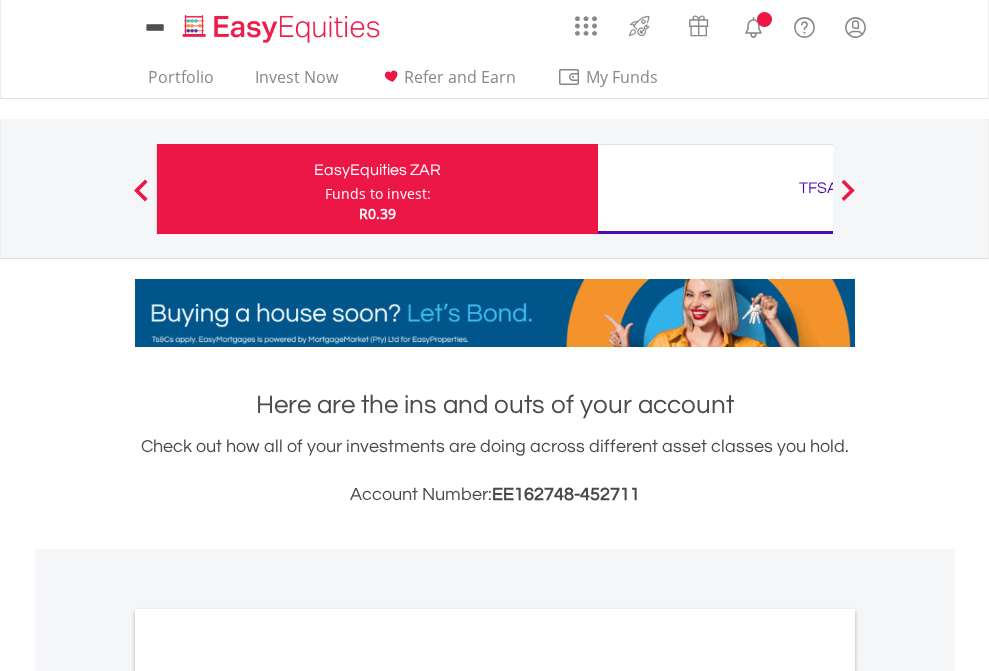 click on "All Holdings" at bounding box center [268, 1096] 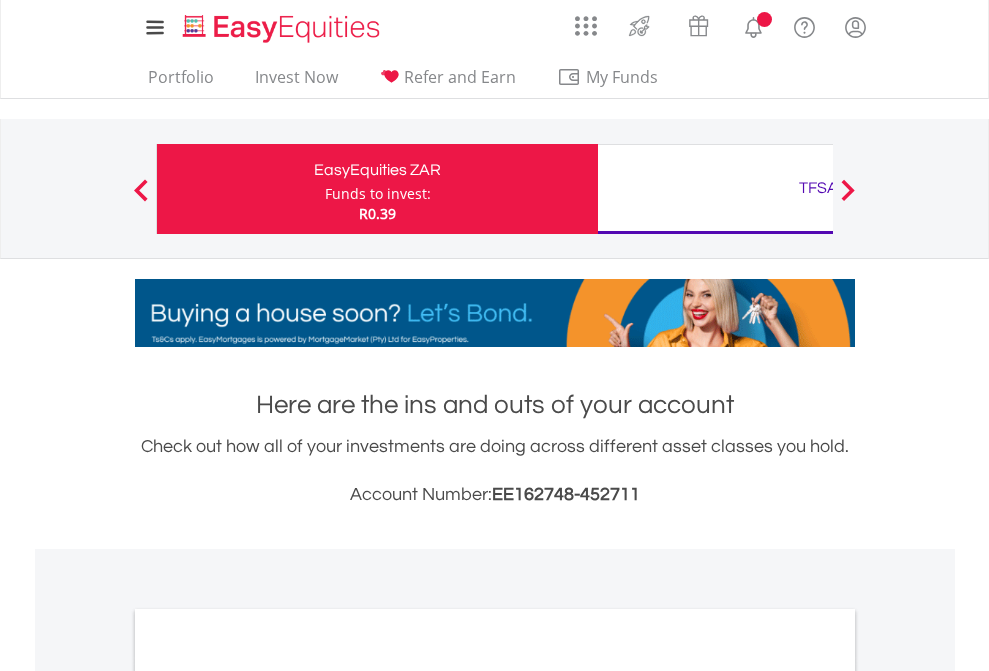 scroll, scrollTop: 1202, scrollLeft: 0, axis: vertical 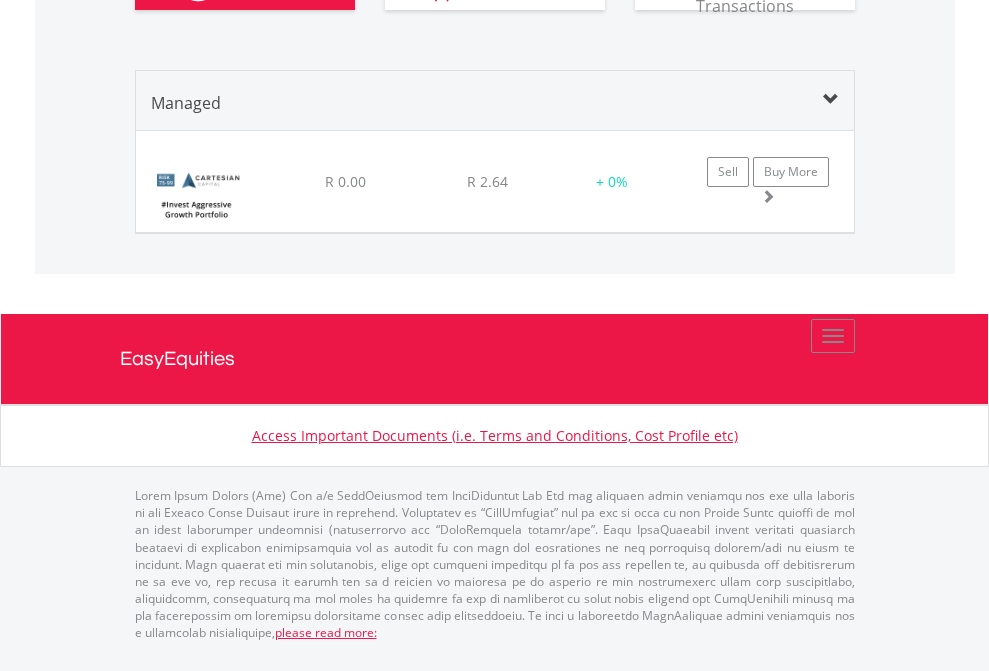 click on "TFSA" at bounding box center [818, -1300] 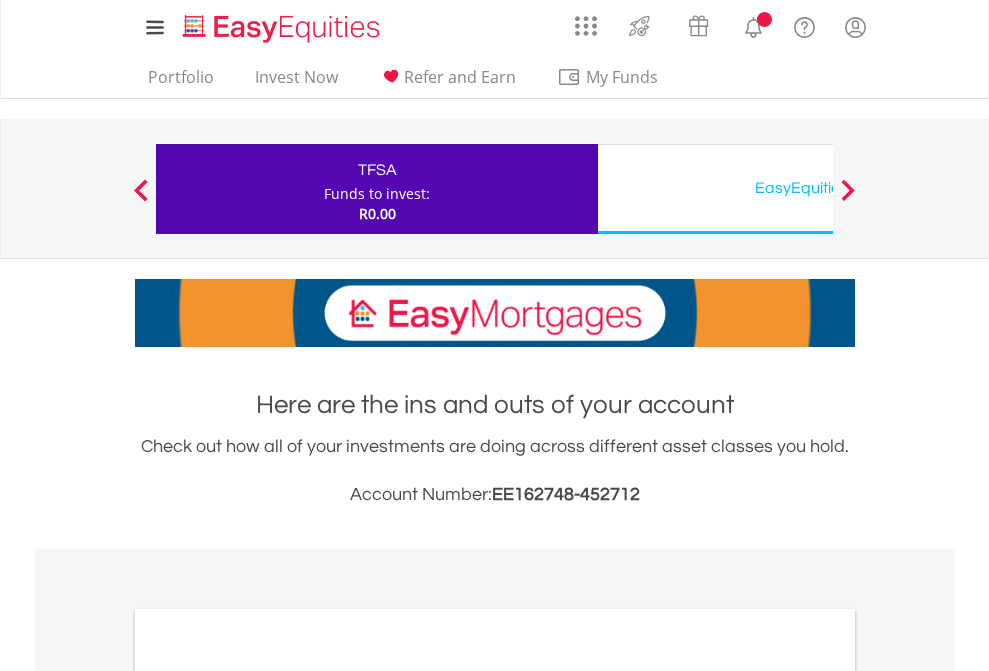 scroll, scrollTop: 1202, scrollLeft: 0, axis: vertical 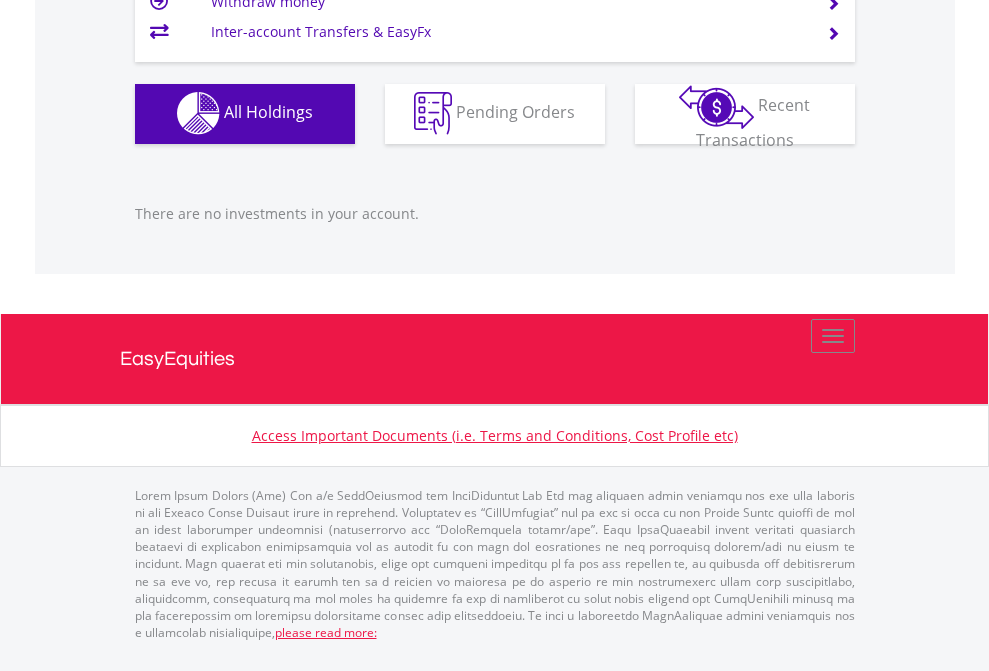 click on "EasyEquities USD" at bounding box center [818, -1142] 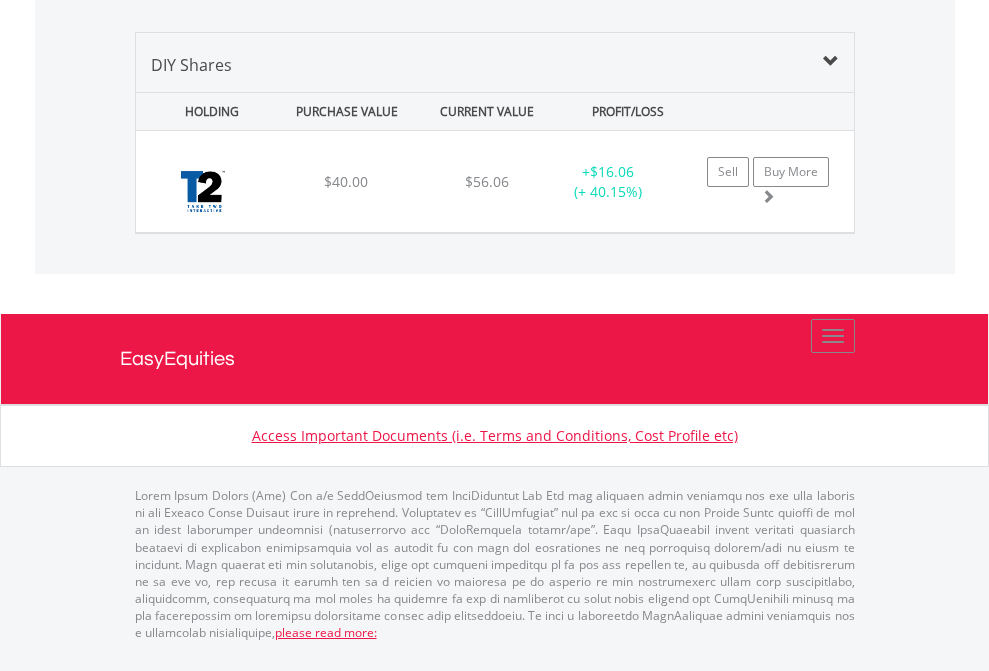scroll, scrollTop: 1933, scrollLeft: 0, axis: vertical 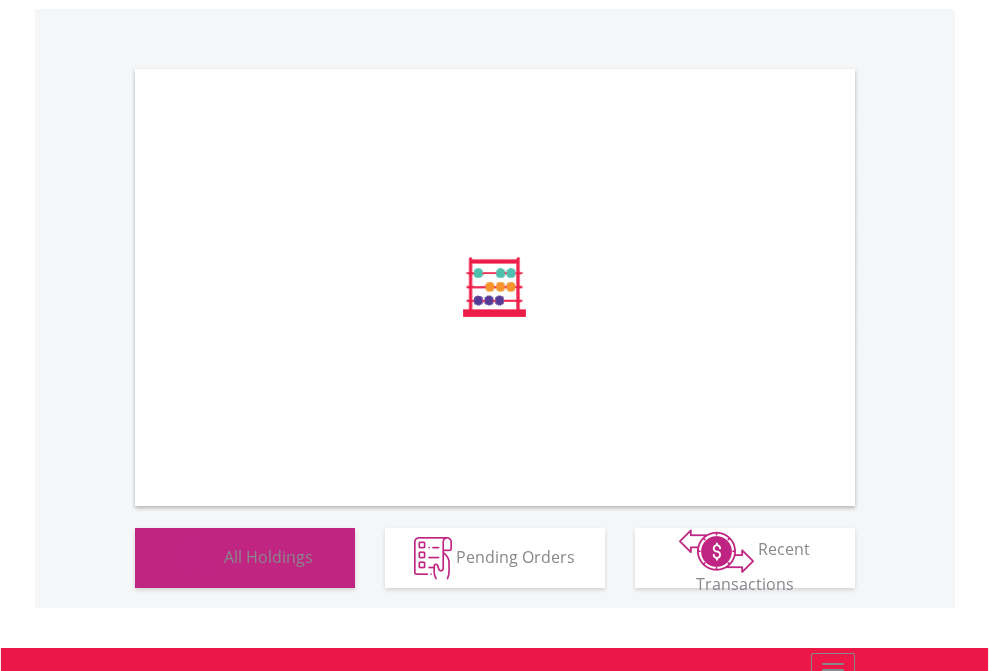 click on "All Holdings" at bounding box center [268, 556] 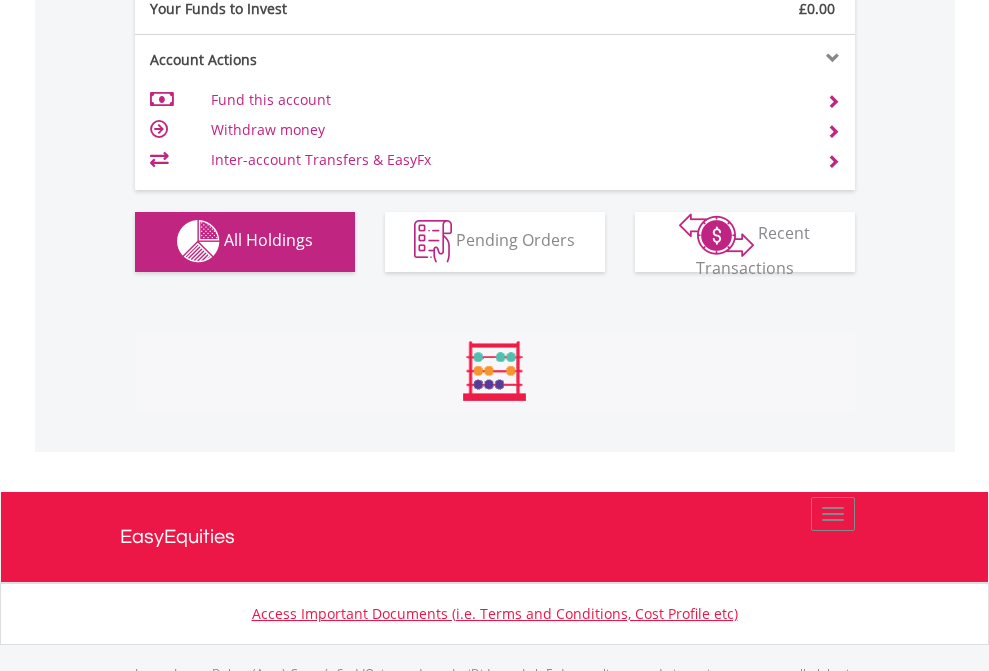 scroll, scrollTop: 999808, scrollLeft: 999687, axis: both 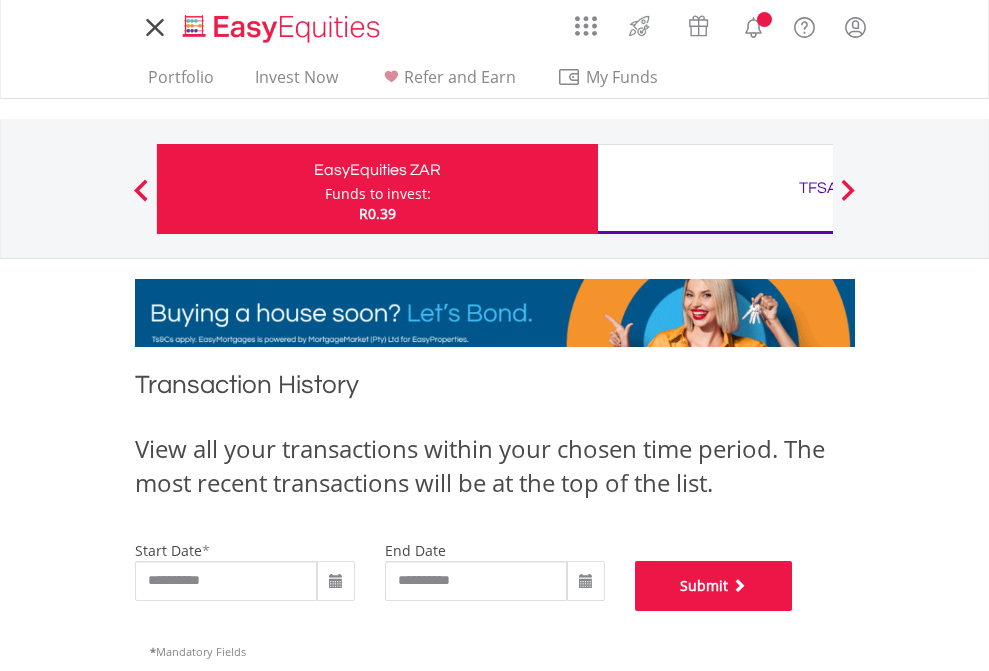 click on "Submit" at bounding box center (714, 586) 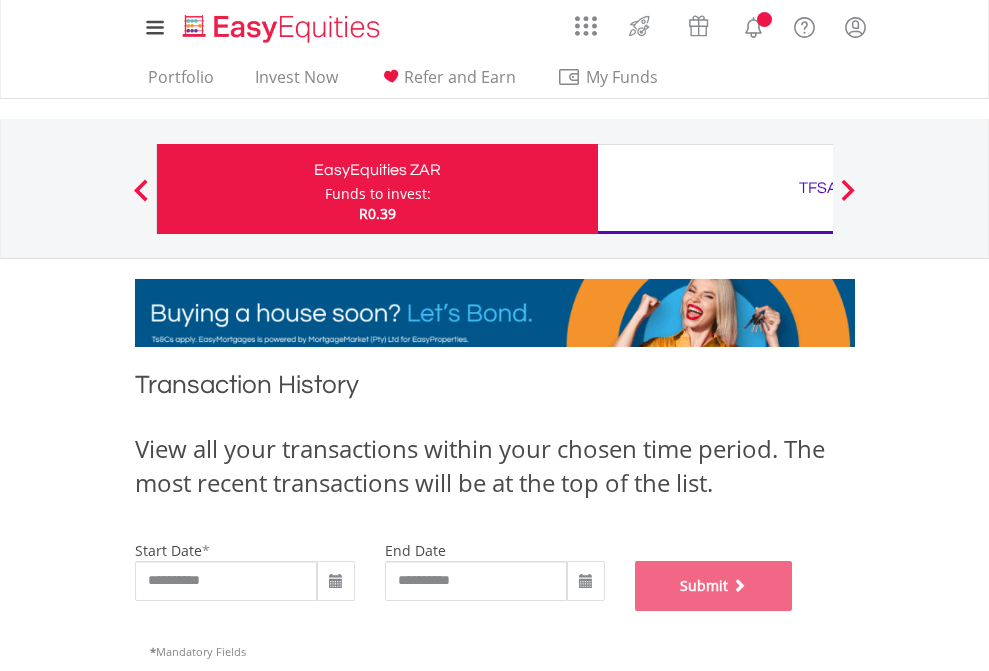 scroll, scrollTop: 811, scrollLeft: 0, axis: vertical 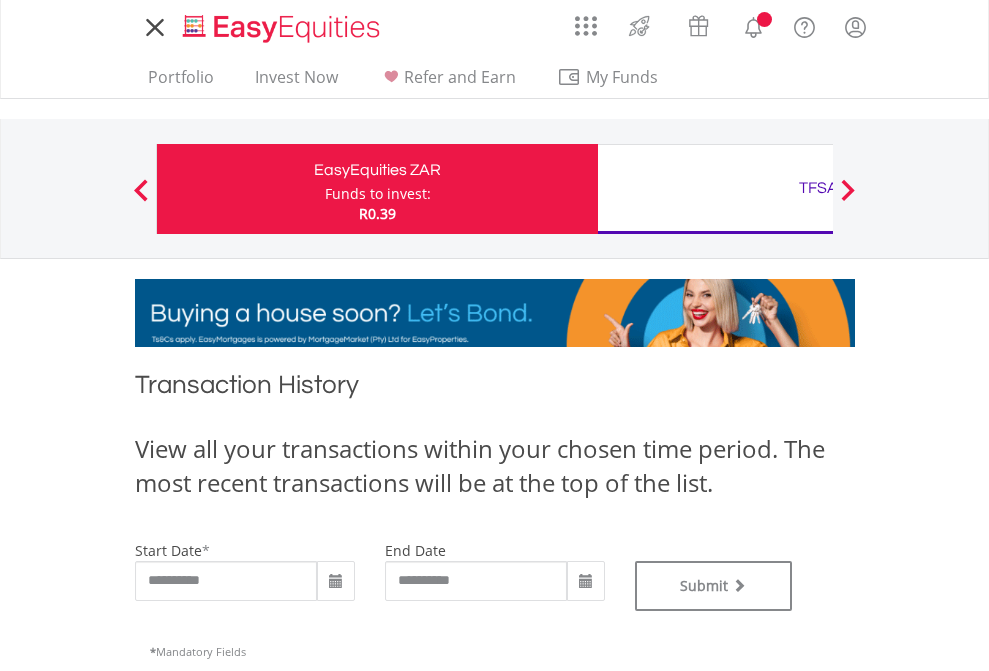 click on "TFSA" at bounding box center [818, 188] 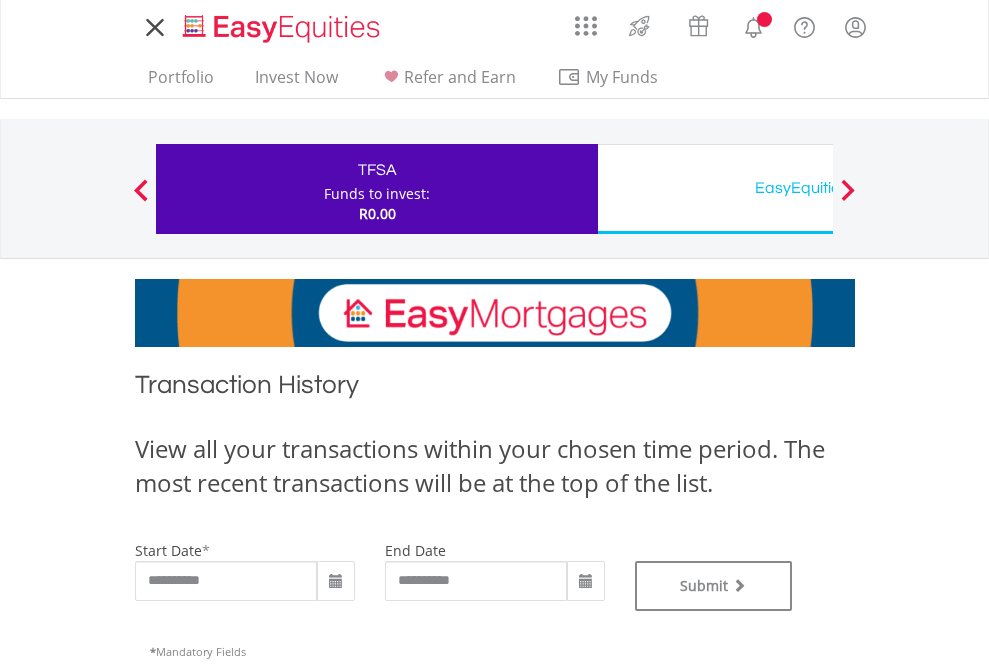 scroll, scrollTop: 0, scrollLeft: 0, axis: both 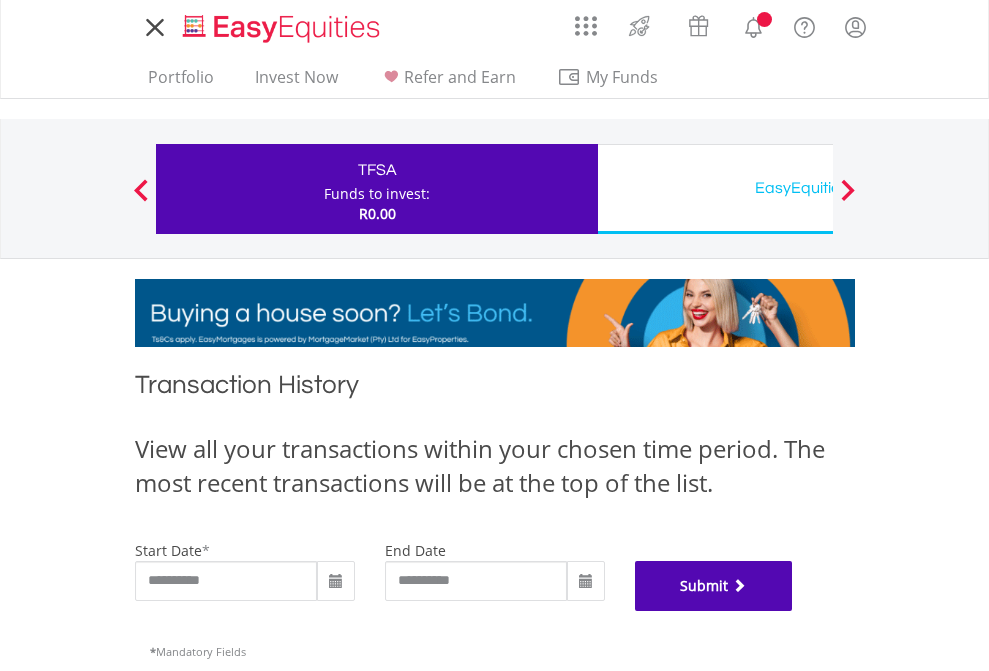 click on "Submit" at bounding box center [714, 586] 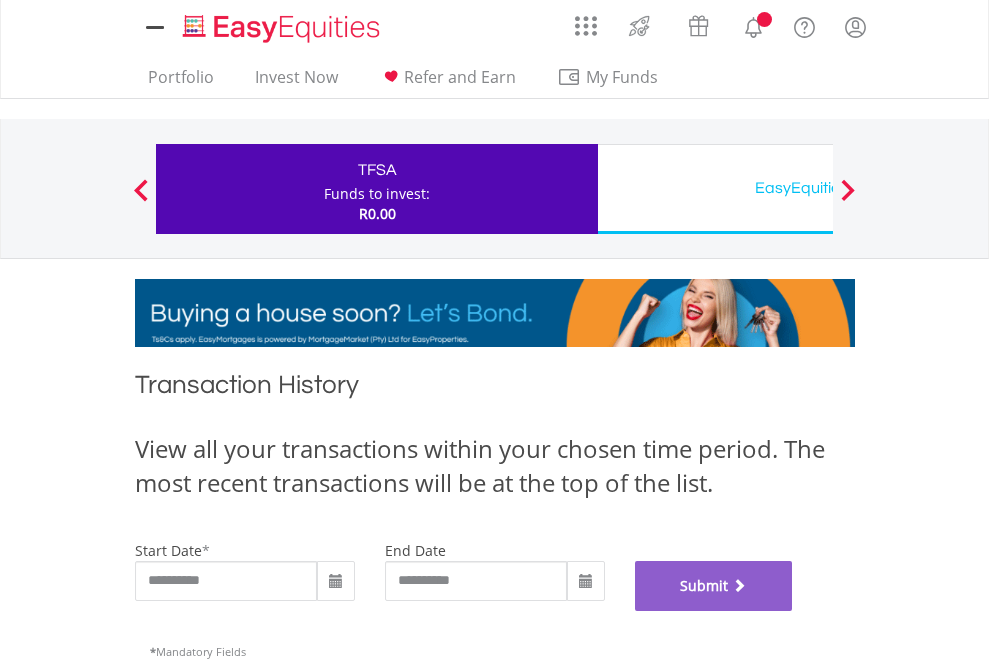 scroll, scrollTop: 811, scrollLeft: 0, axis: vertical 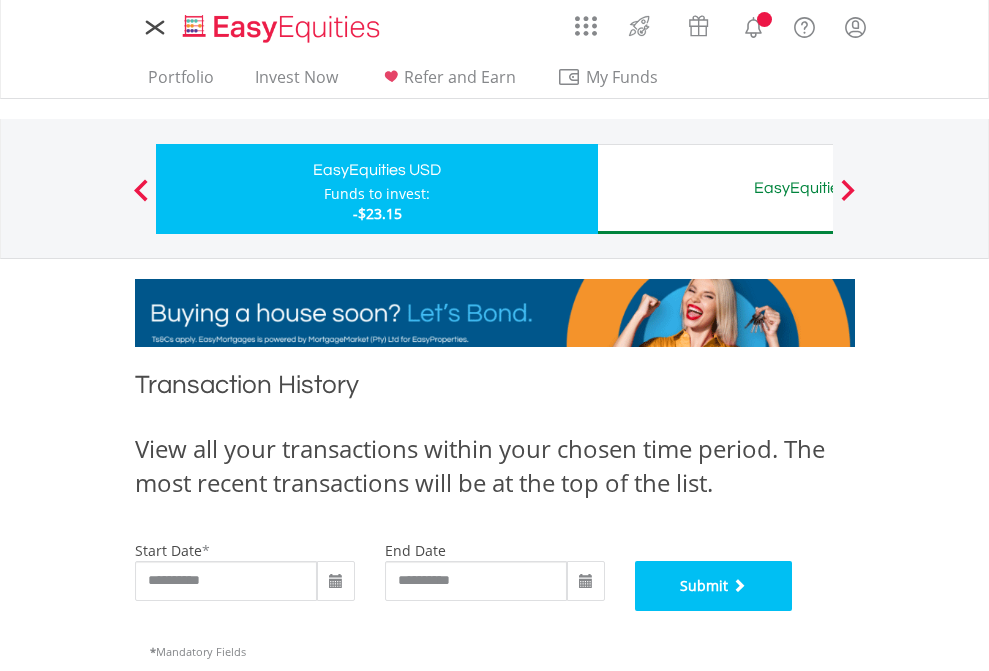 click on "Submit" at bounding box center (714, 586) 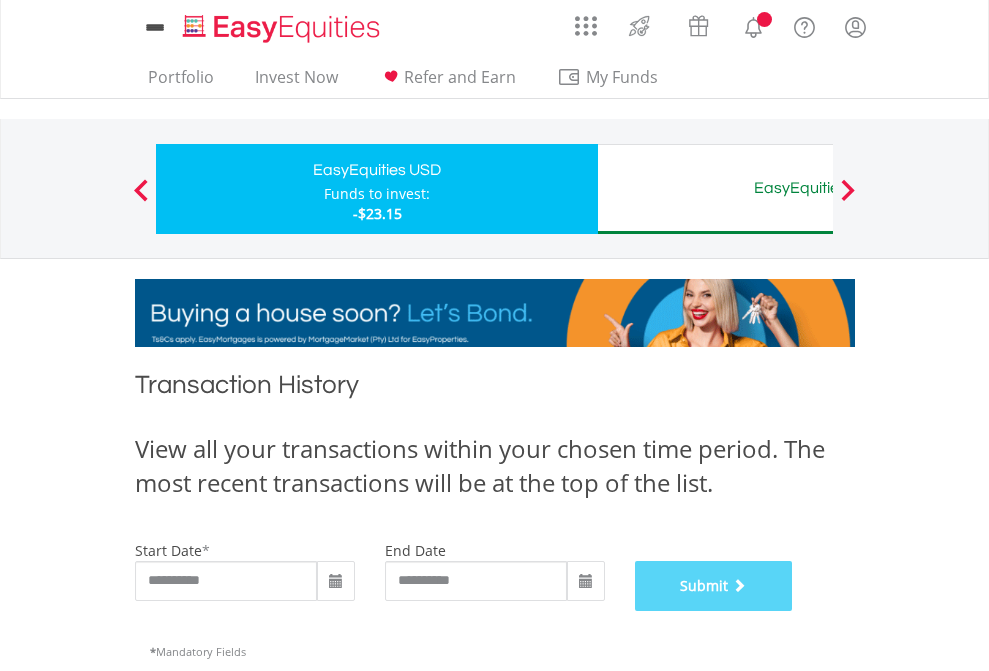 scroll, scrollTop: 811, scrollLeft: 0, axis: vertical 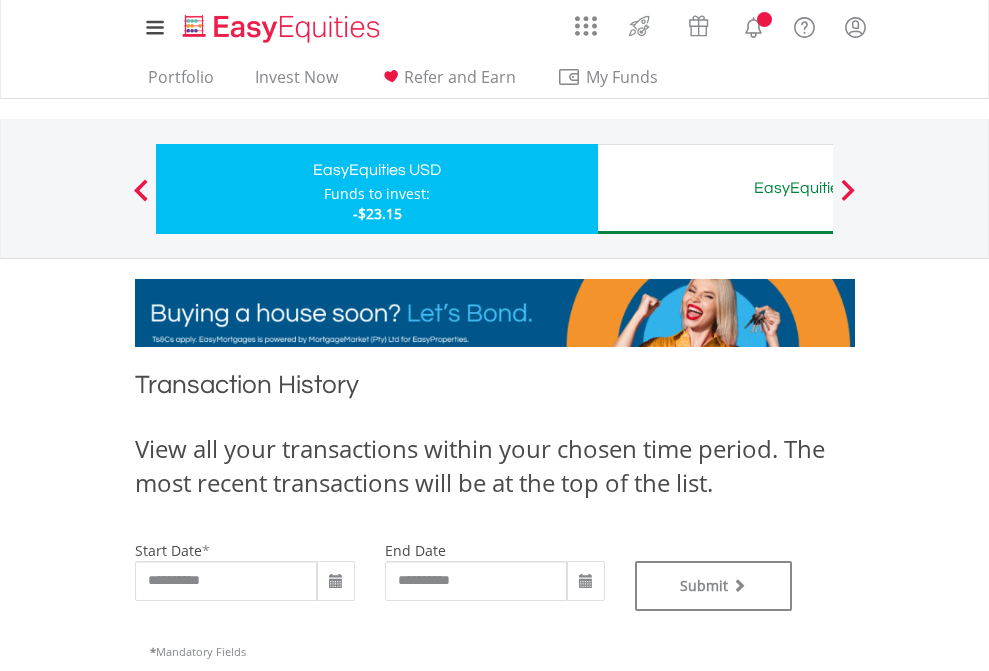 click on "EasyEquities AUD" at bounding box center (818, 188) 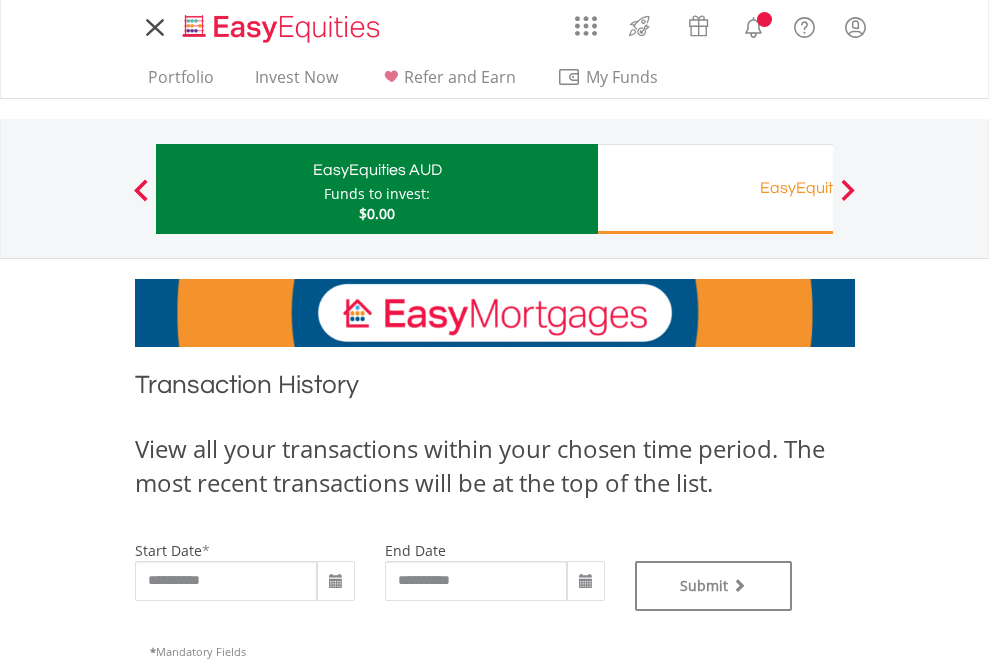 scroll, scrollTop: 0, scrollLeft: 0, axis: both 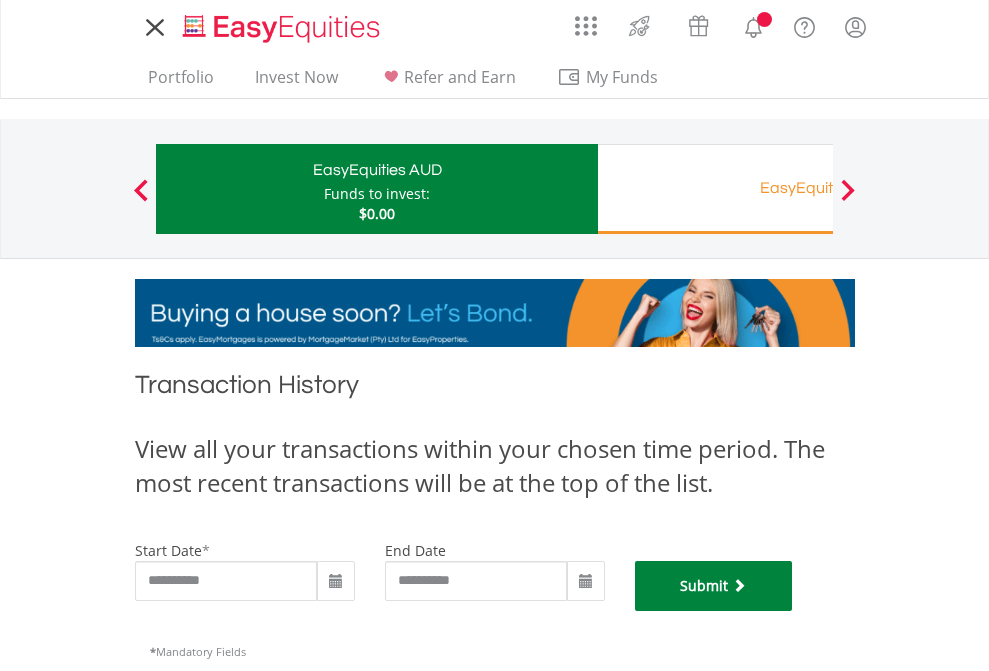 click on "Submit" at bounding box center (714, 586) 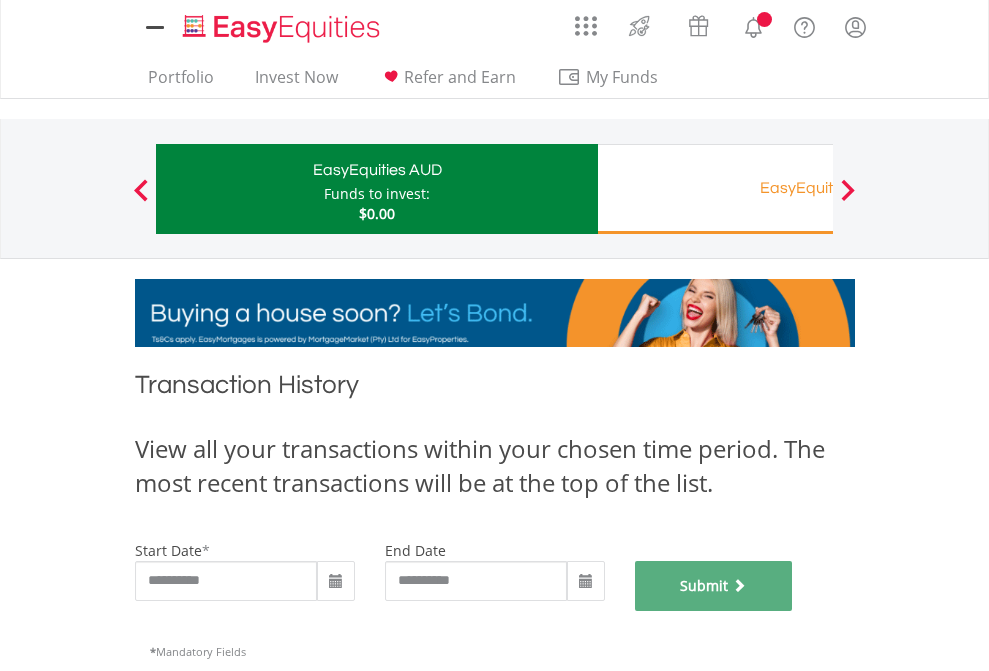 scroll, scrollTop: 811, scrollLeft: 0, axis: vertical 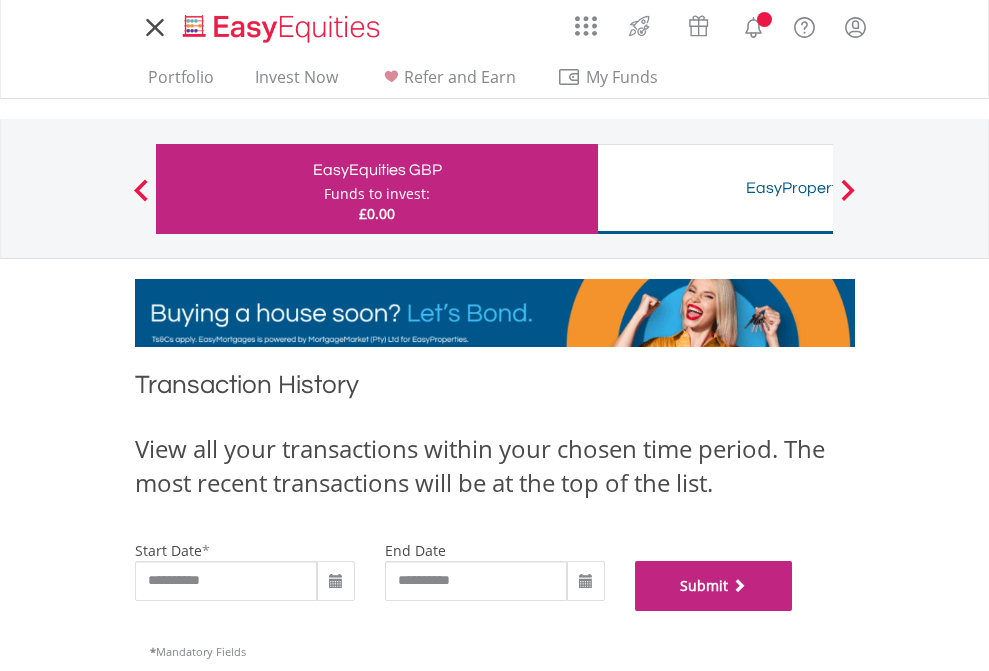 click on "Submit" at bounding box center (714, 586) 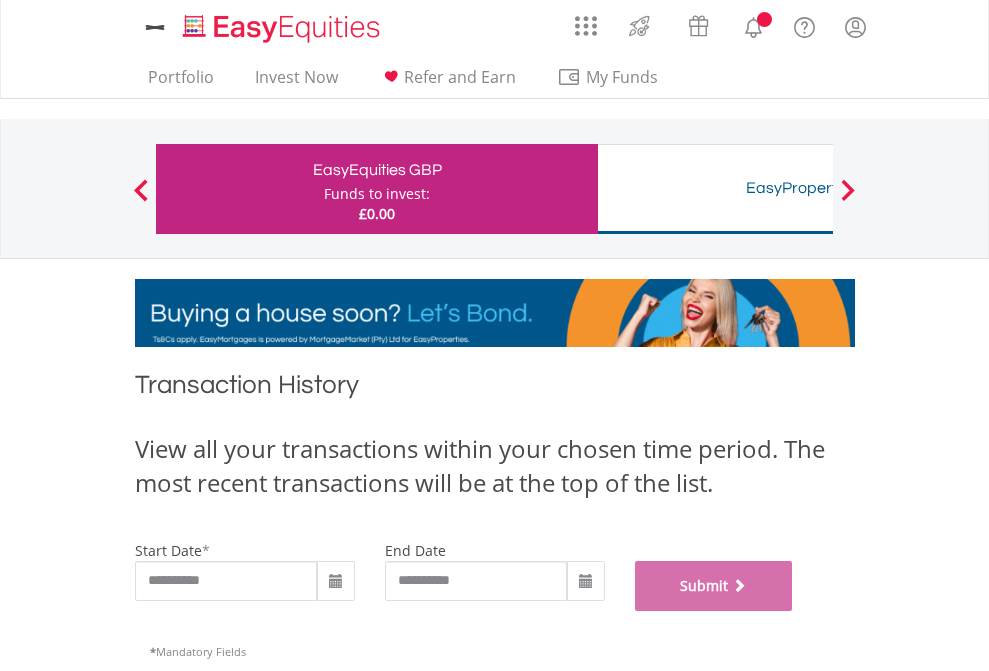 scroll, scrollTop: 811, scrollLeft: 0, axis: vertical 